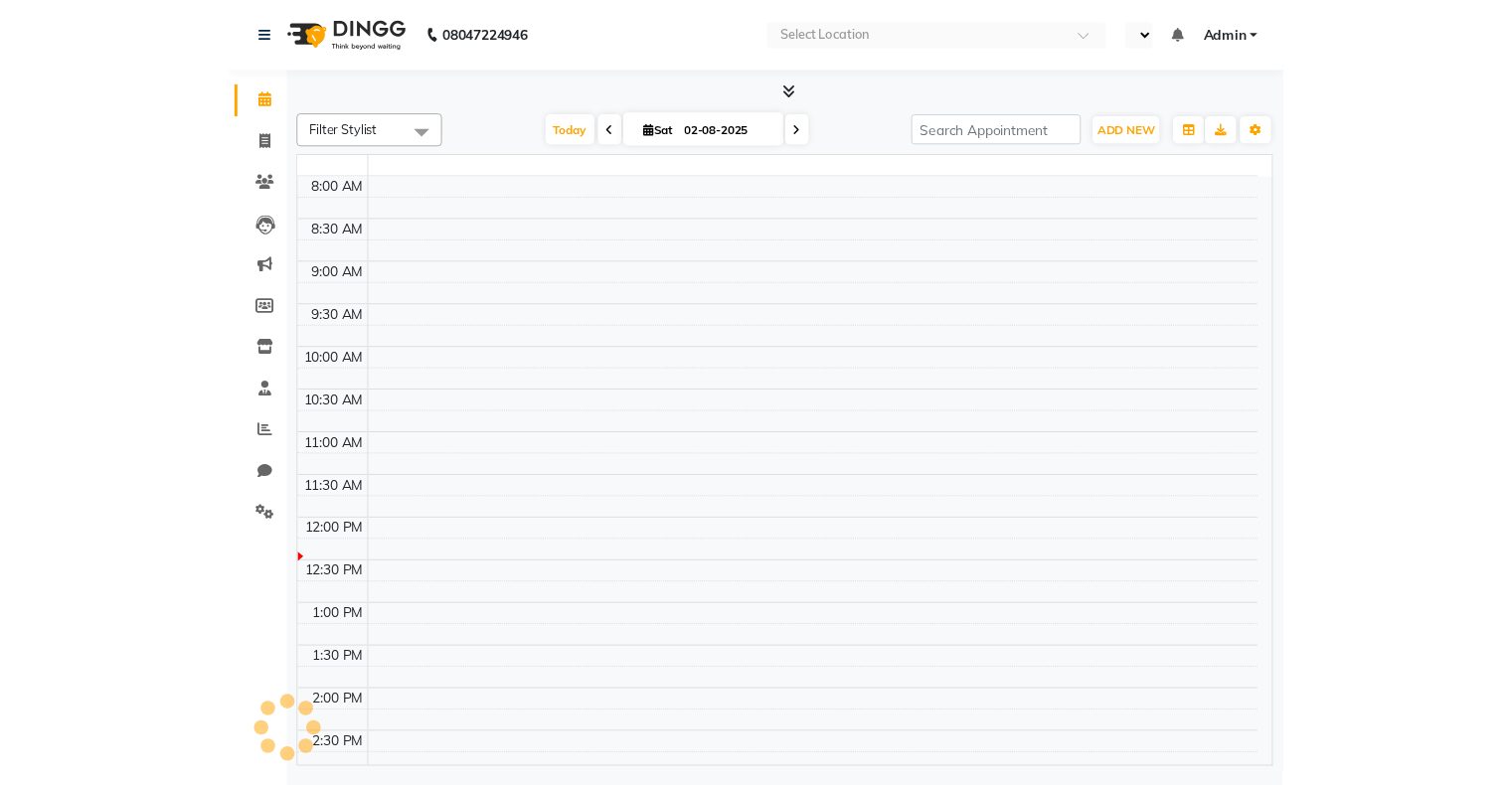 scroll, scrollTop: 0, scrollLeft: 0, axis: both 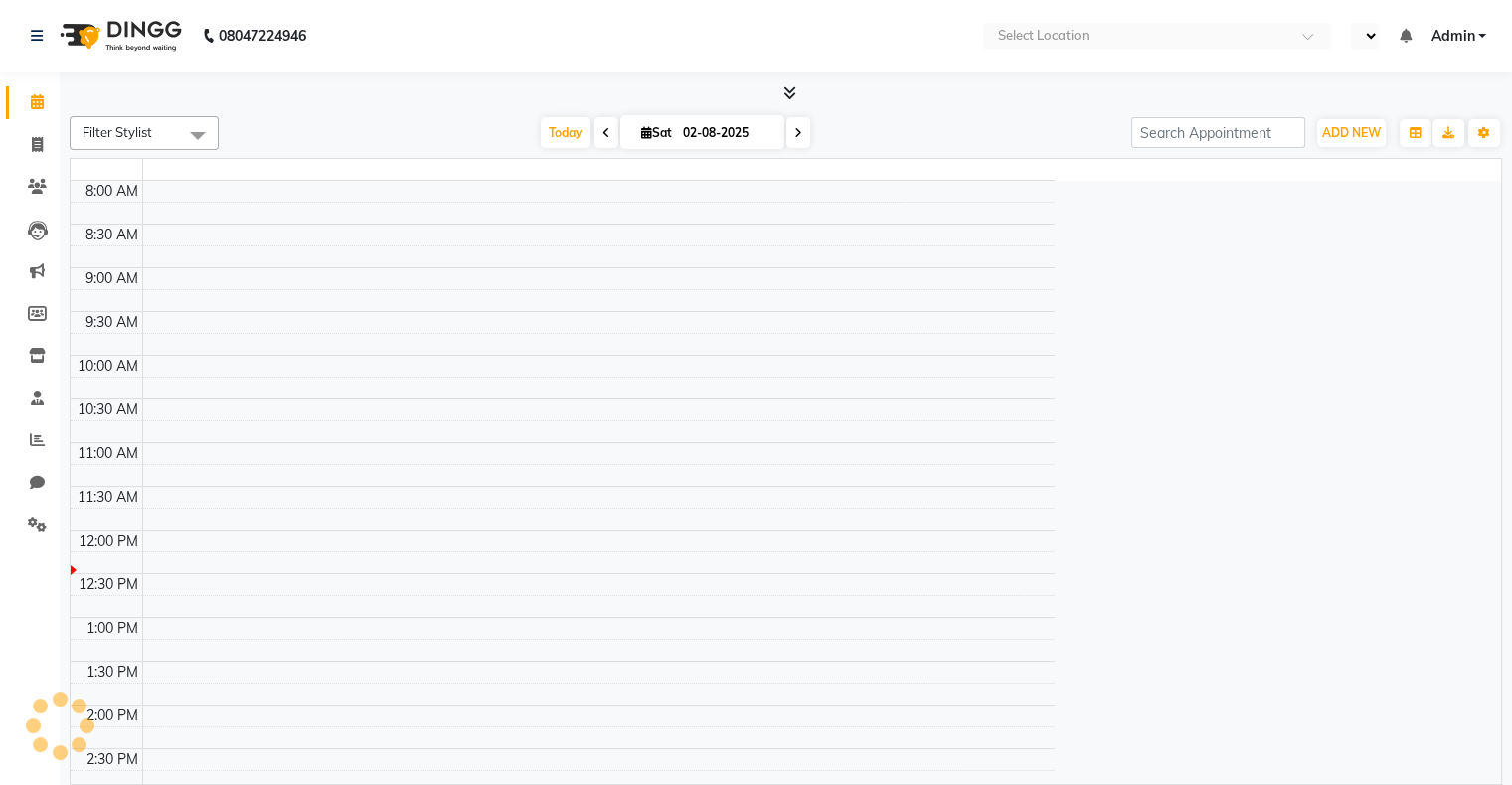select on "en" 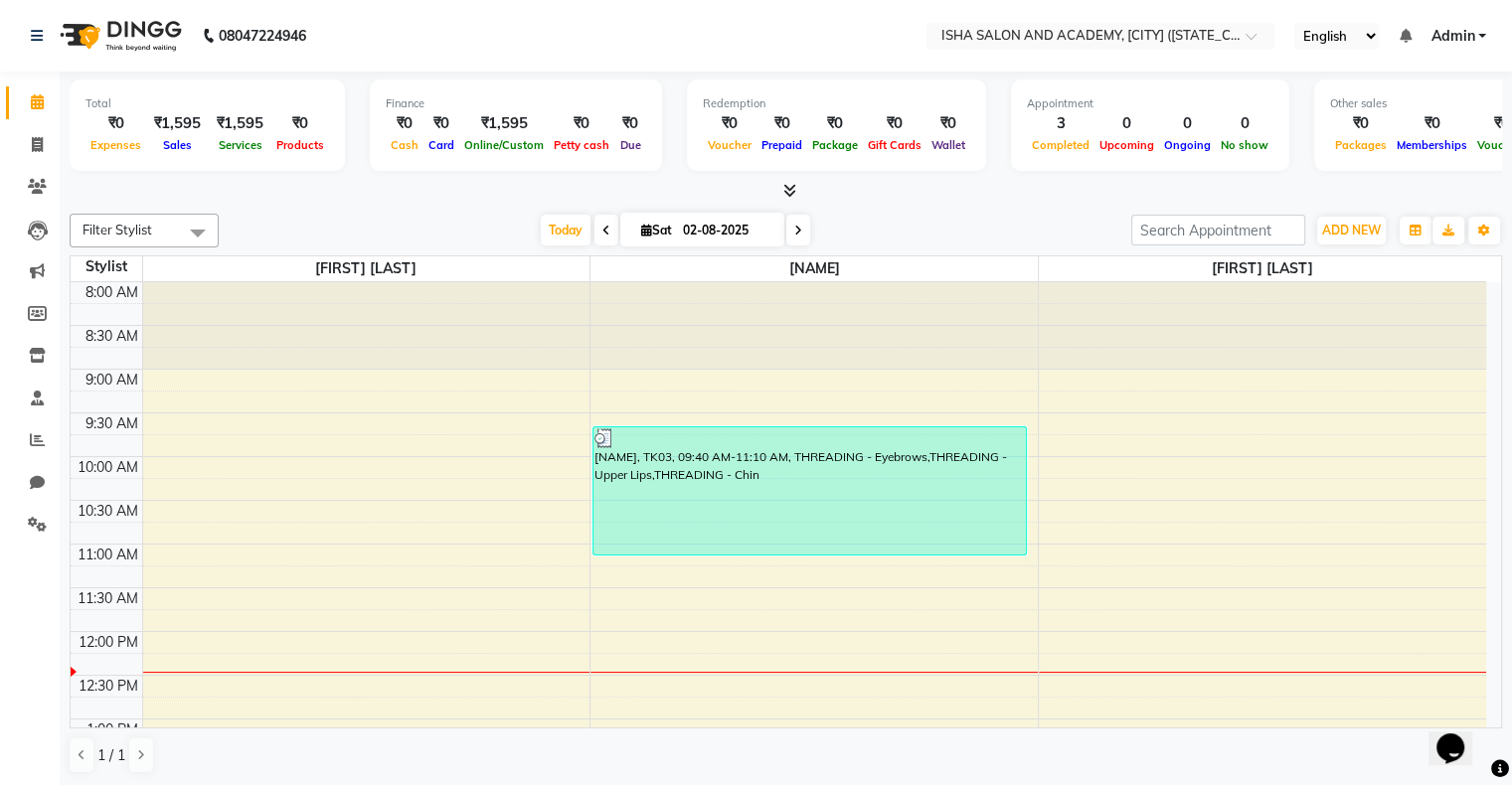 scroll, scrollTop: 0, scrollLeft: 0, axis: both 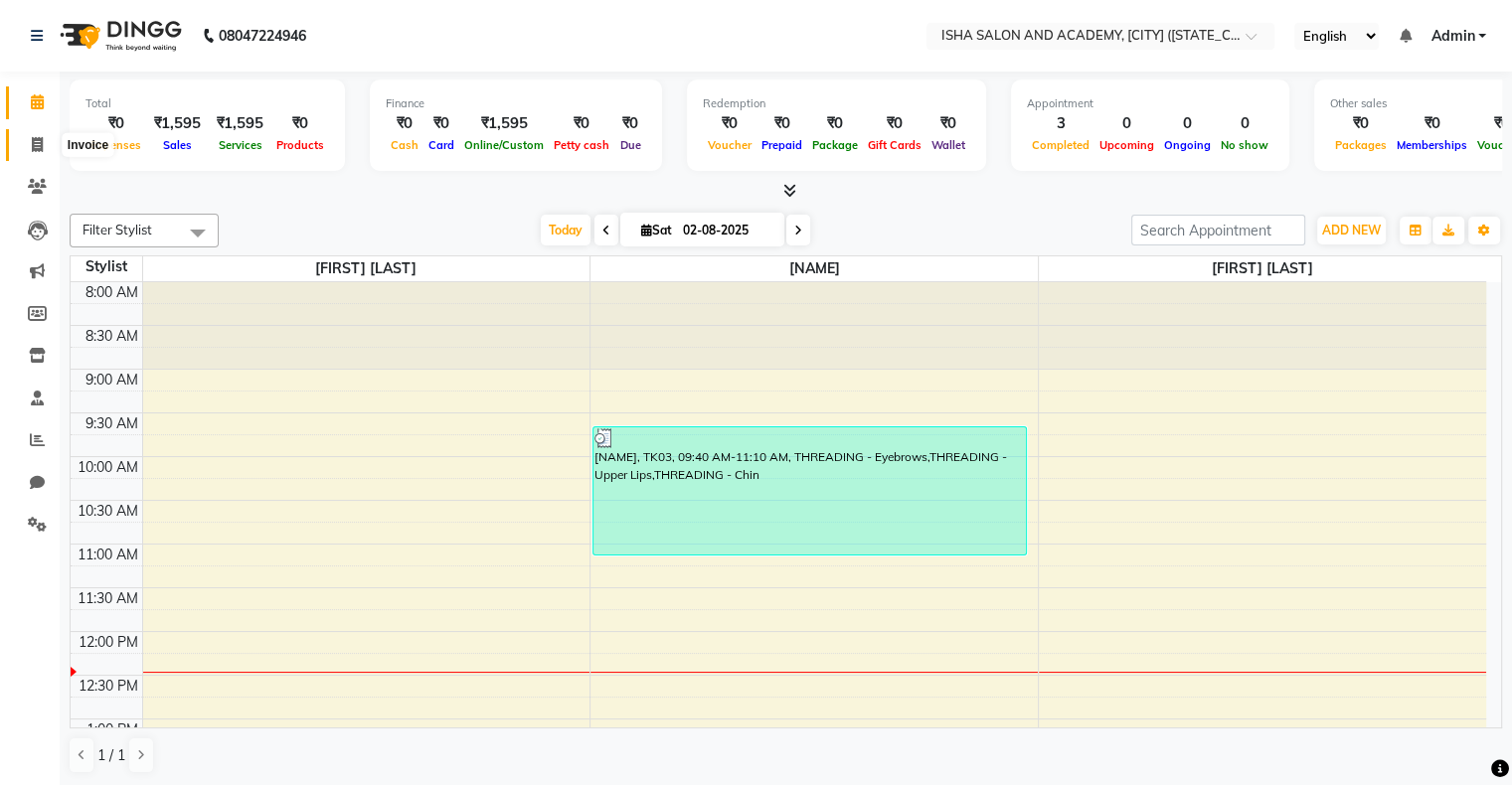 click 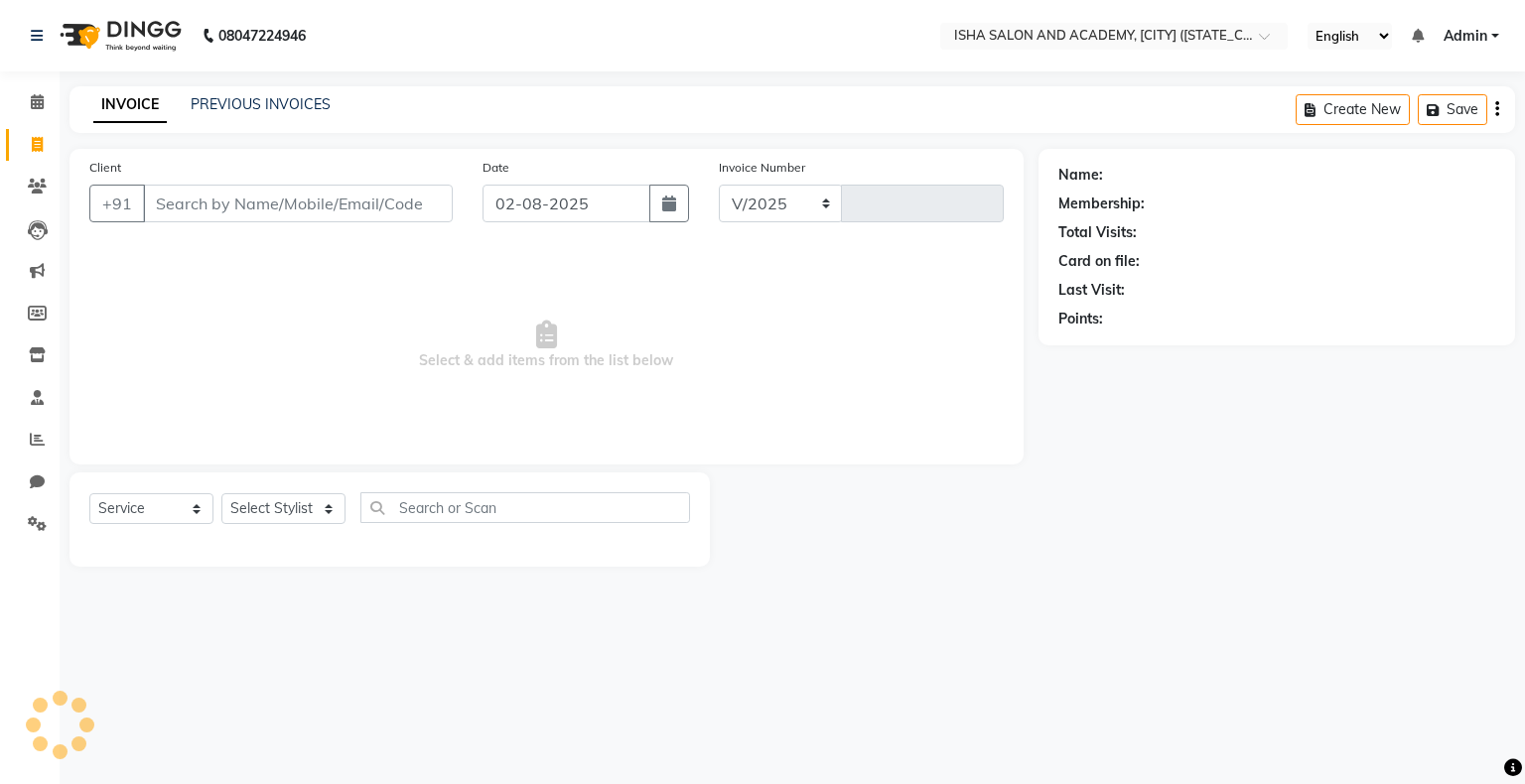 select on "8203" 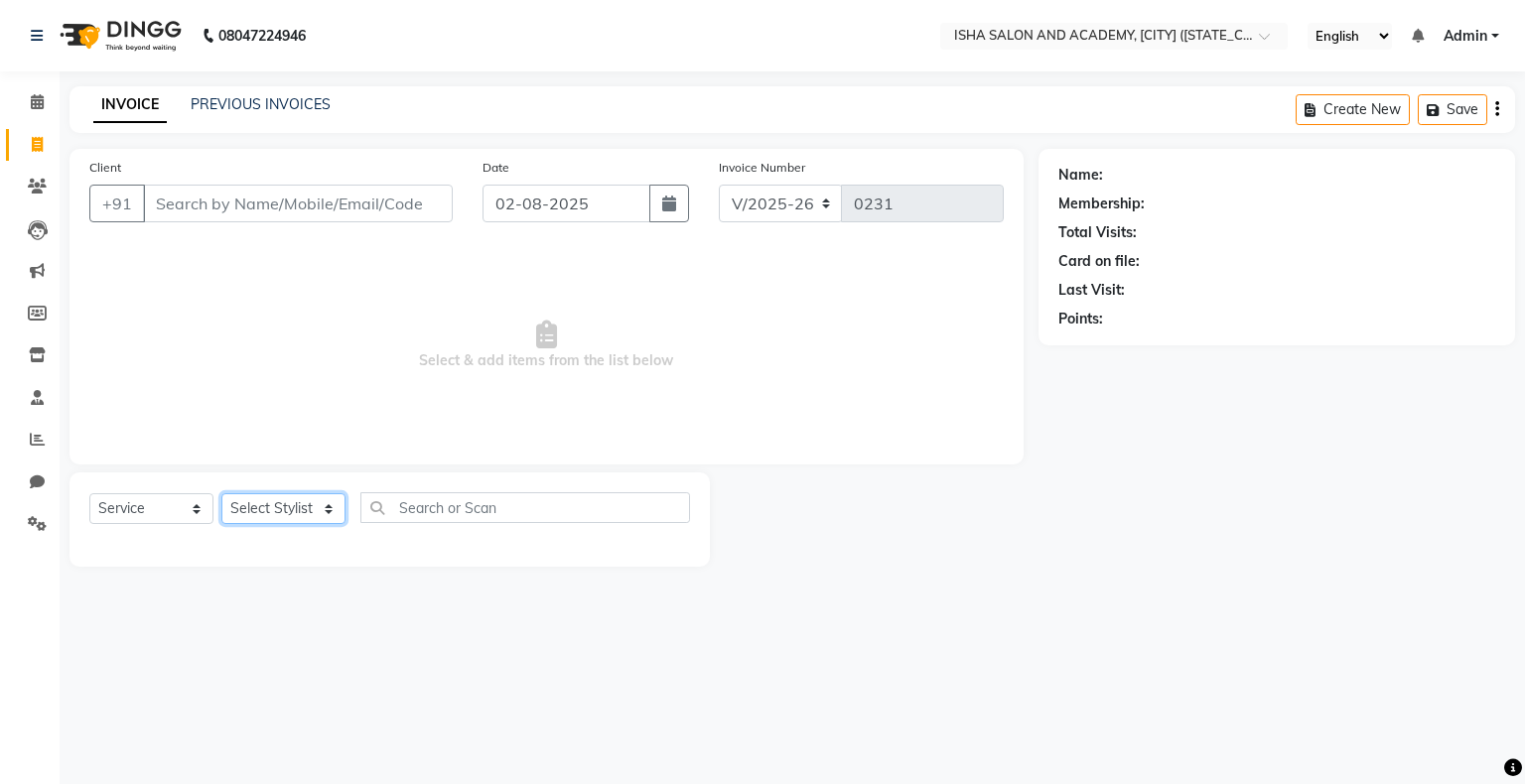 click on "Select Stylist [NAME] [NAME] [NAME]" 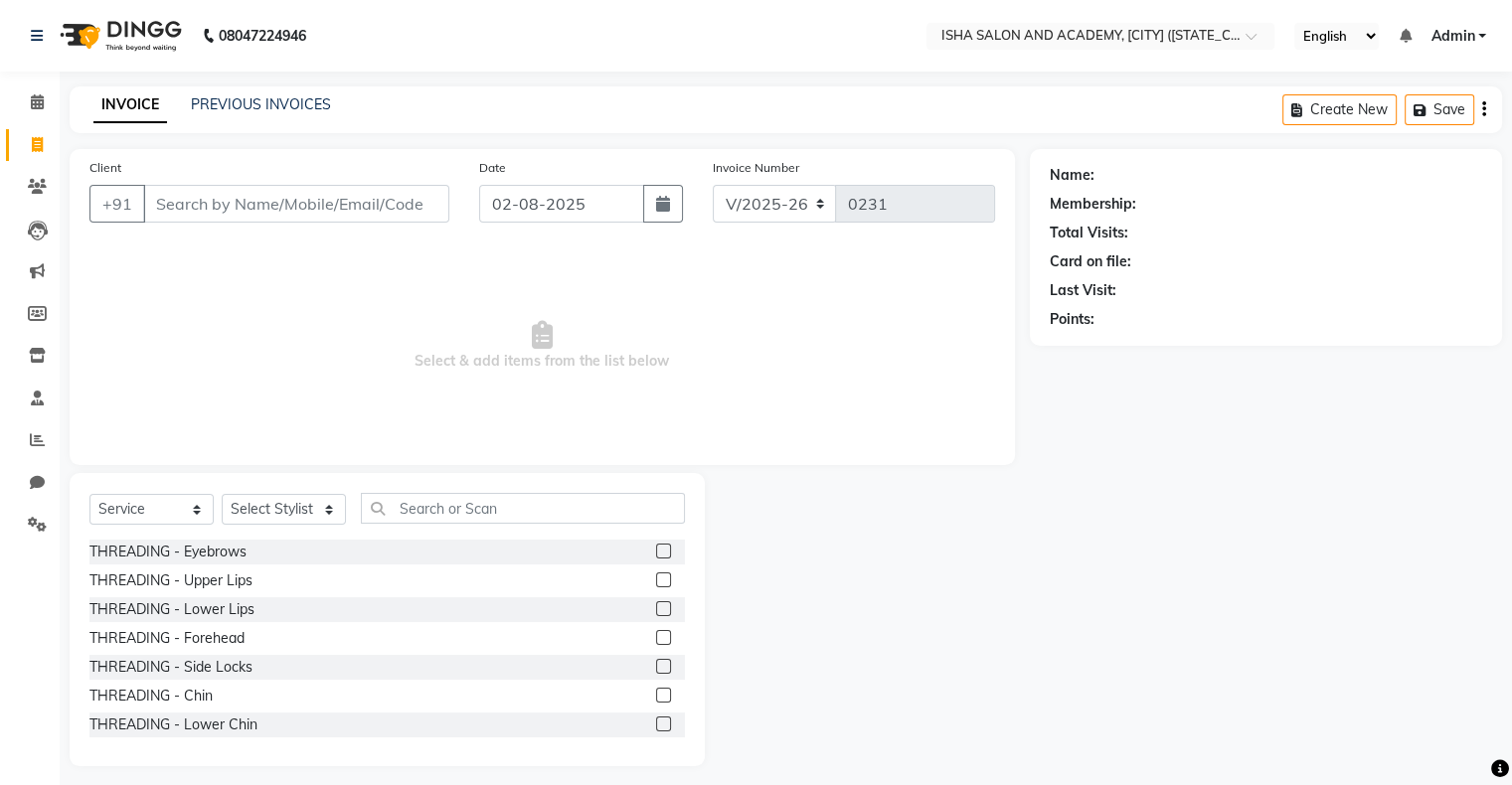 click 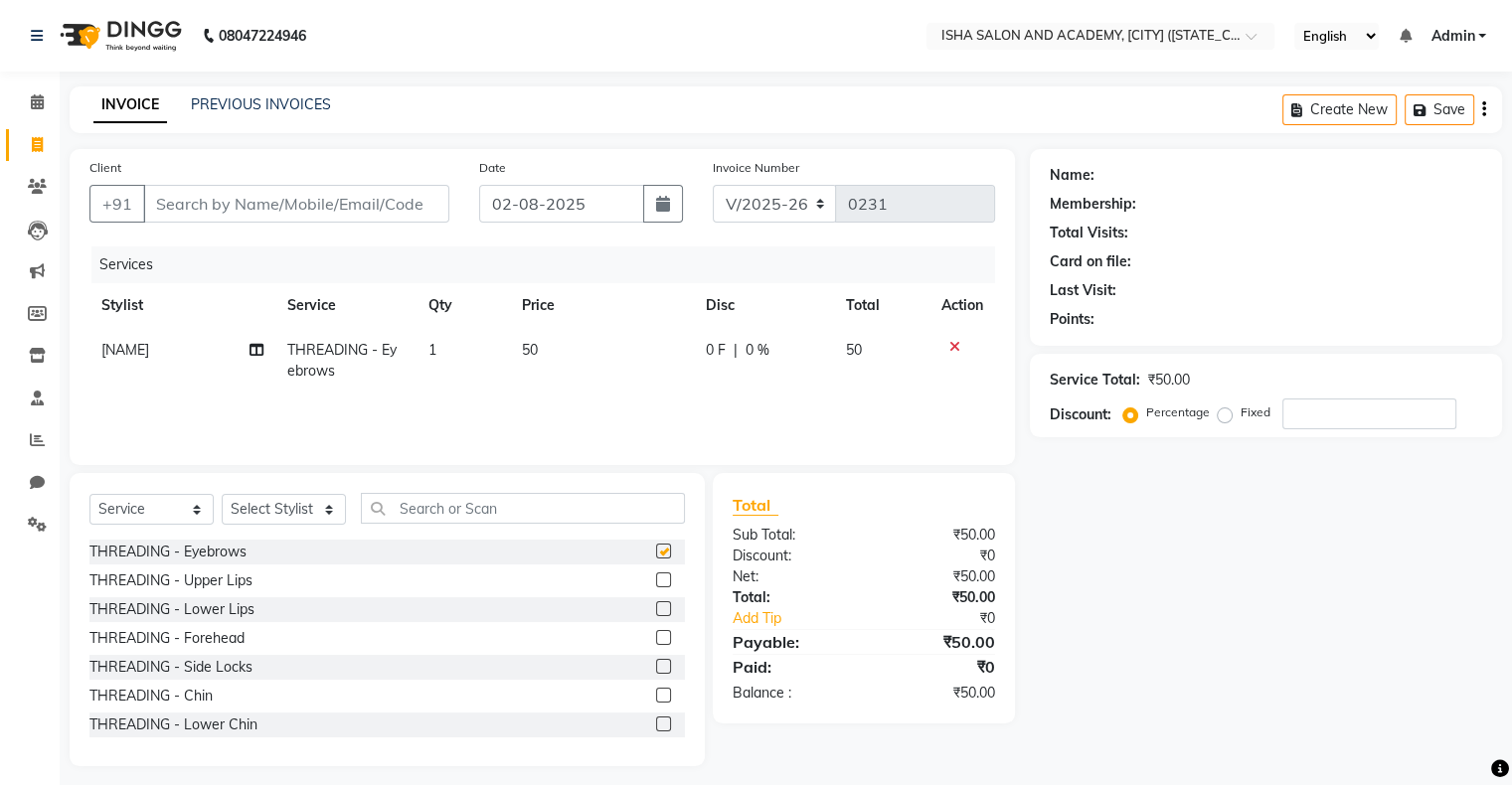checkbox on "false" 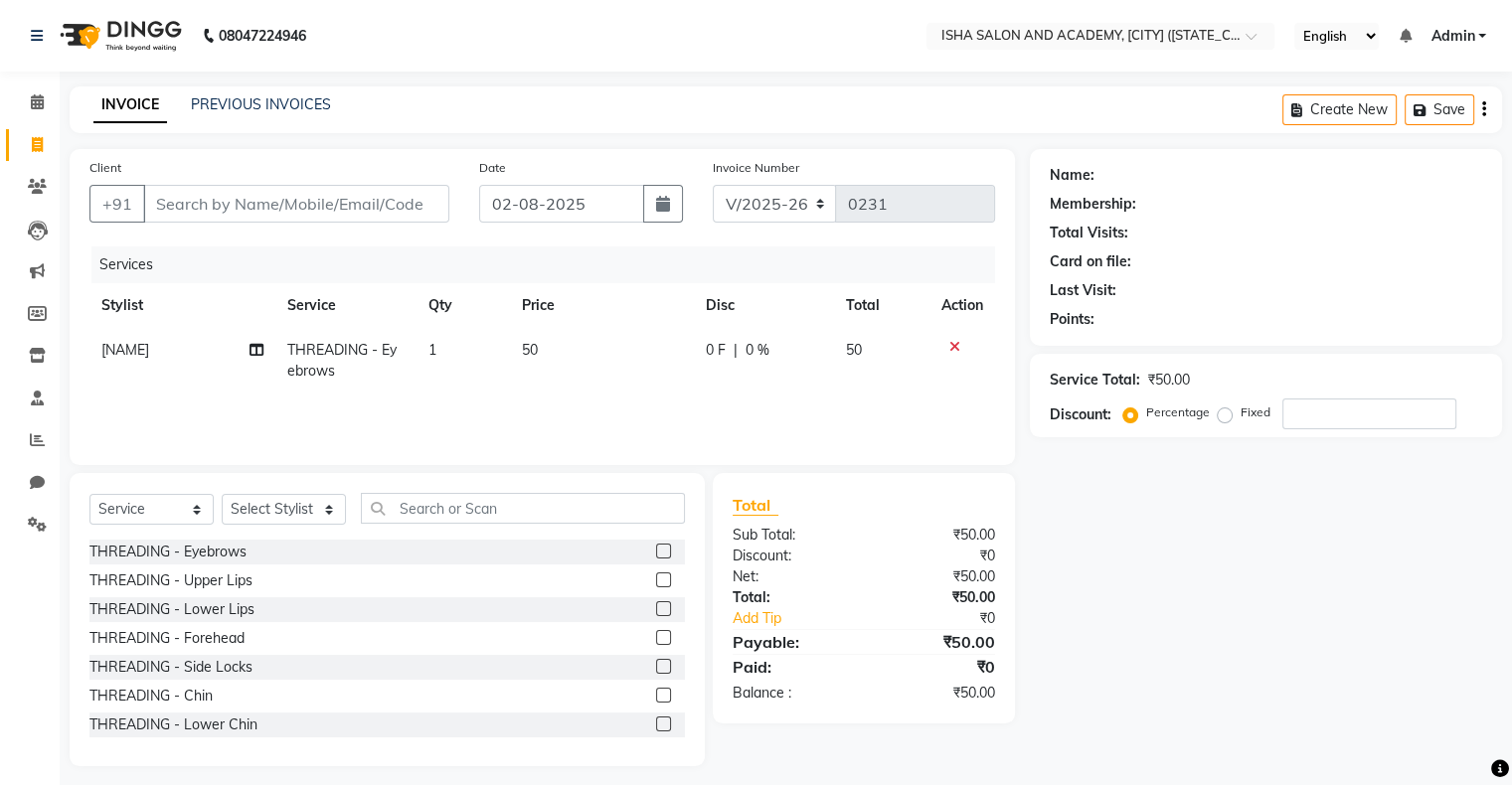 click 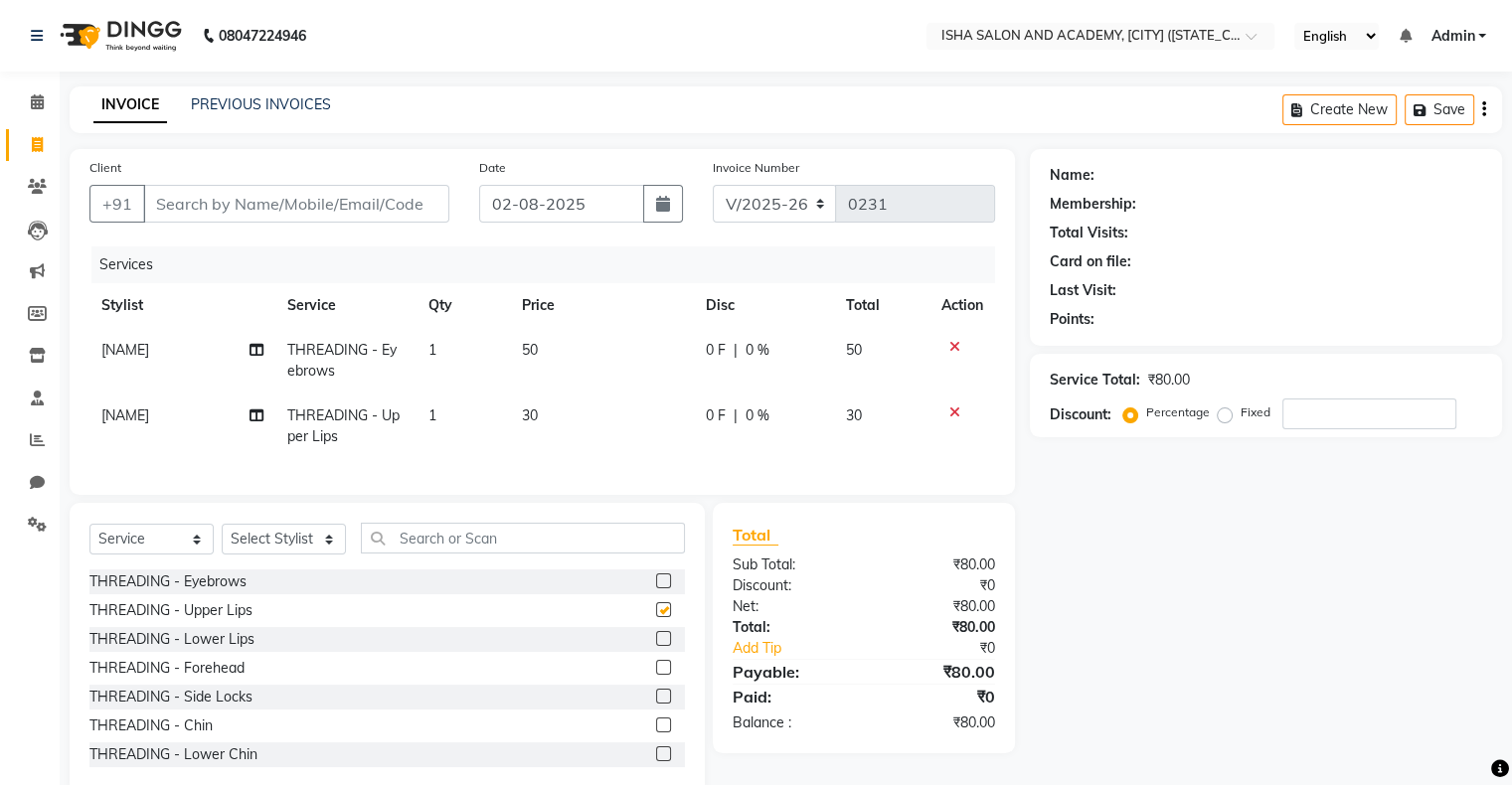 checkbox on "false" 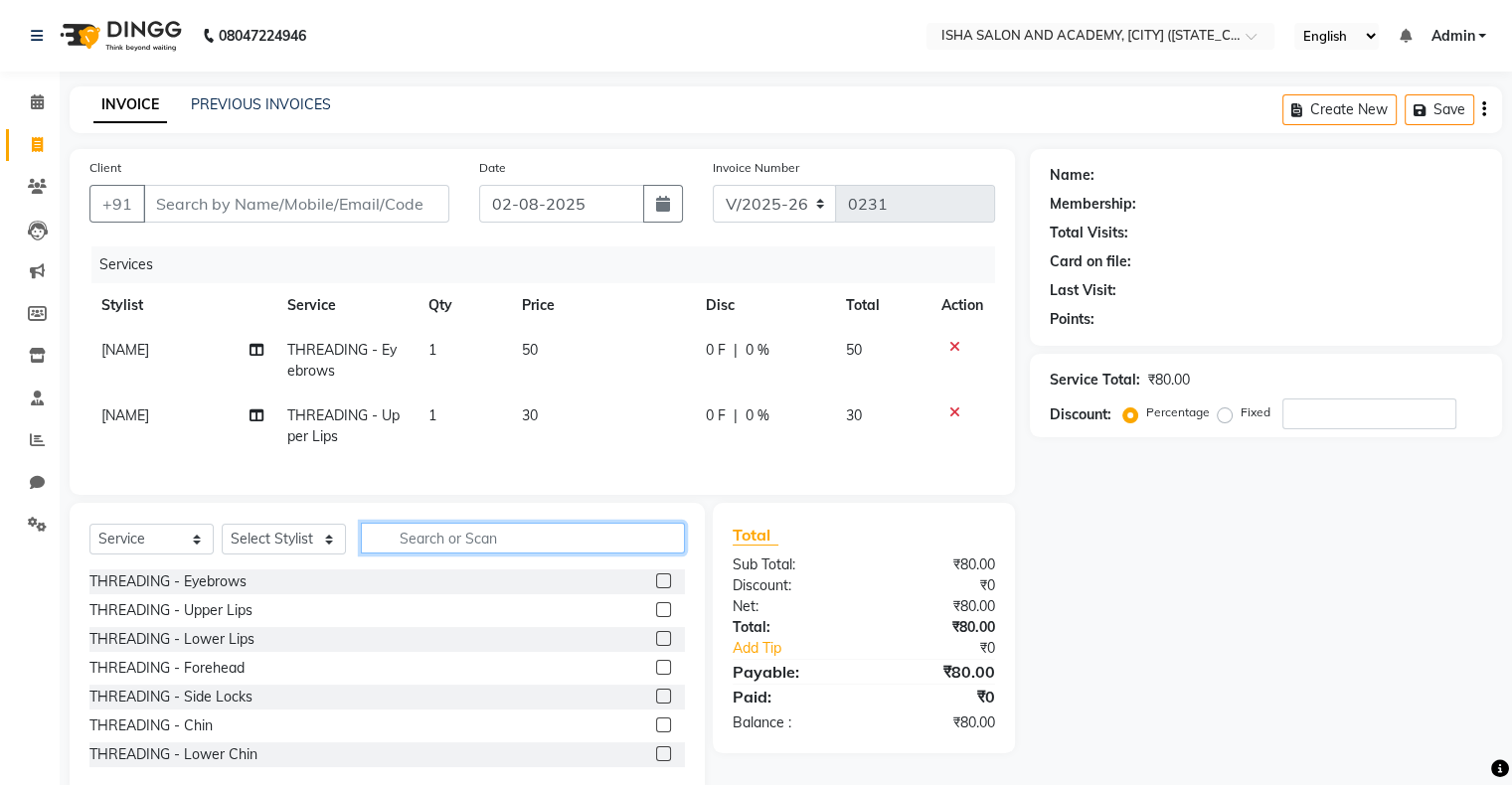 click 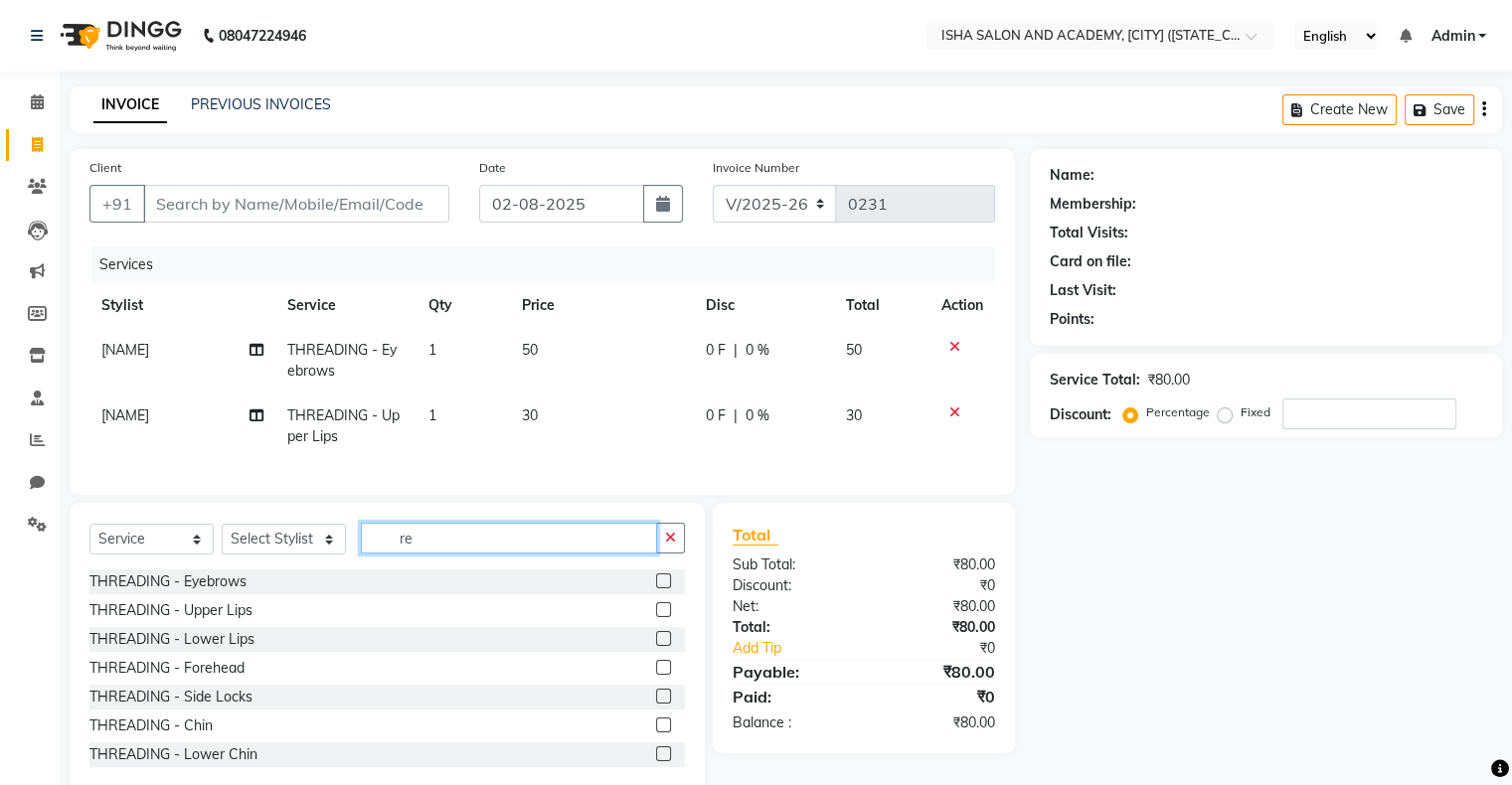 type on "r" 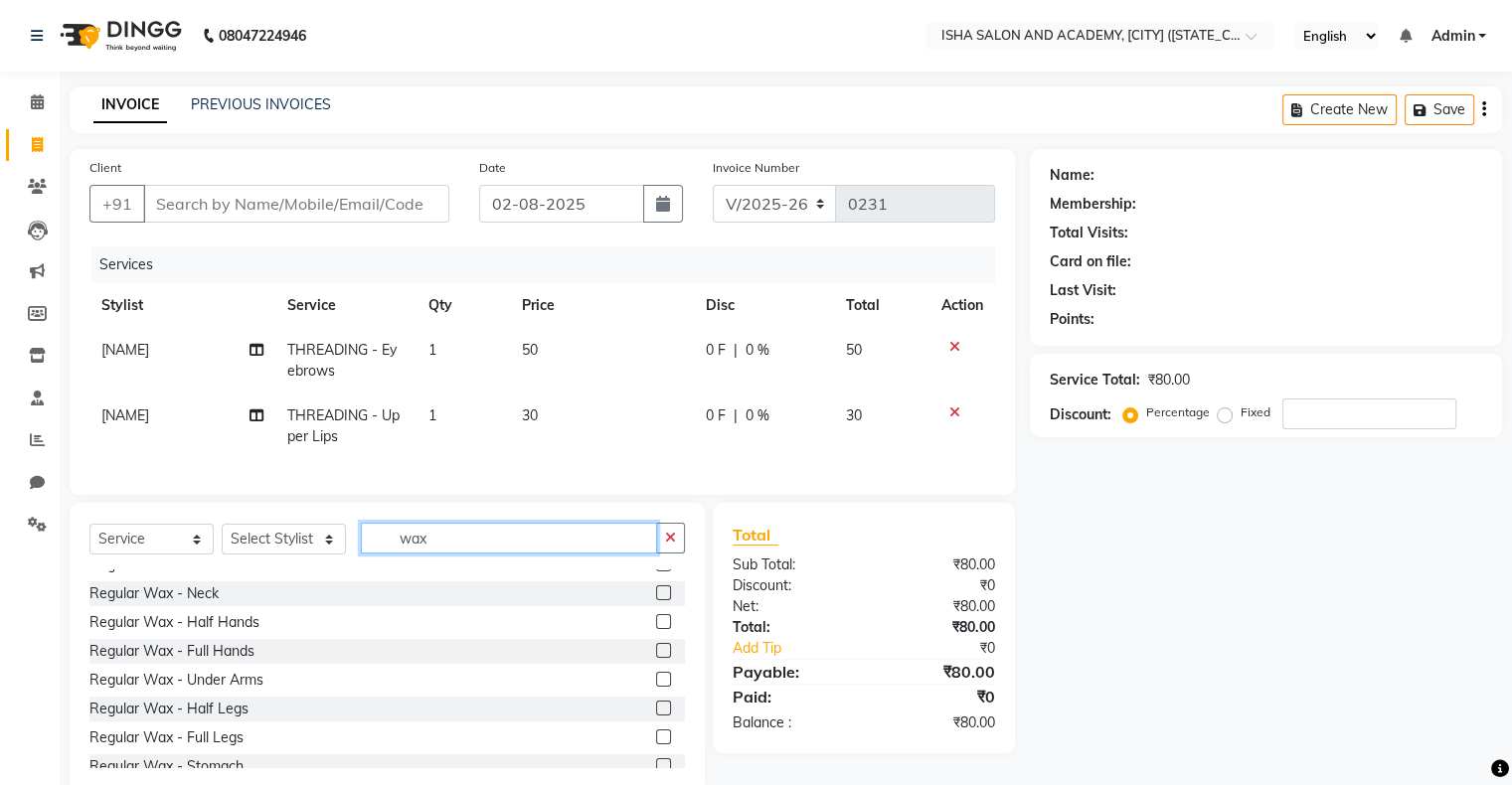 scroll, scrollTop: 162, scrollLeft: 0, axis: vertical 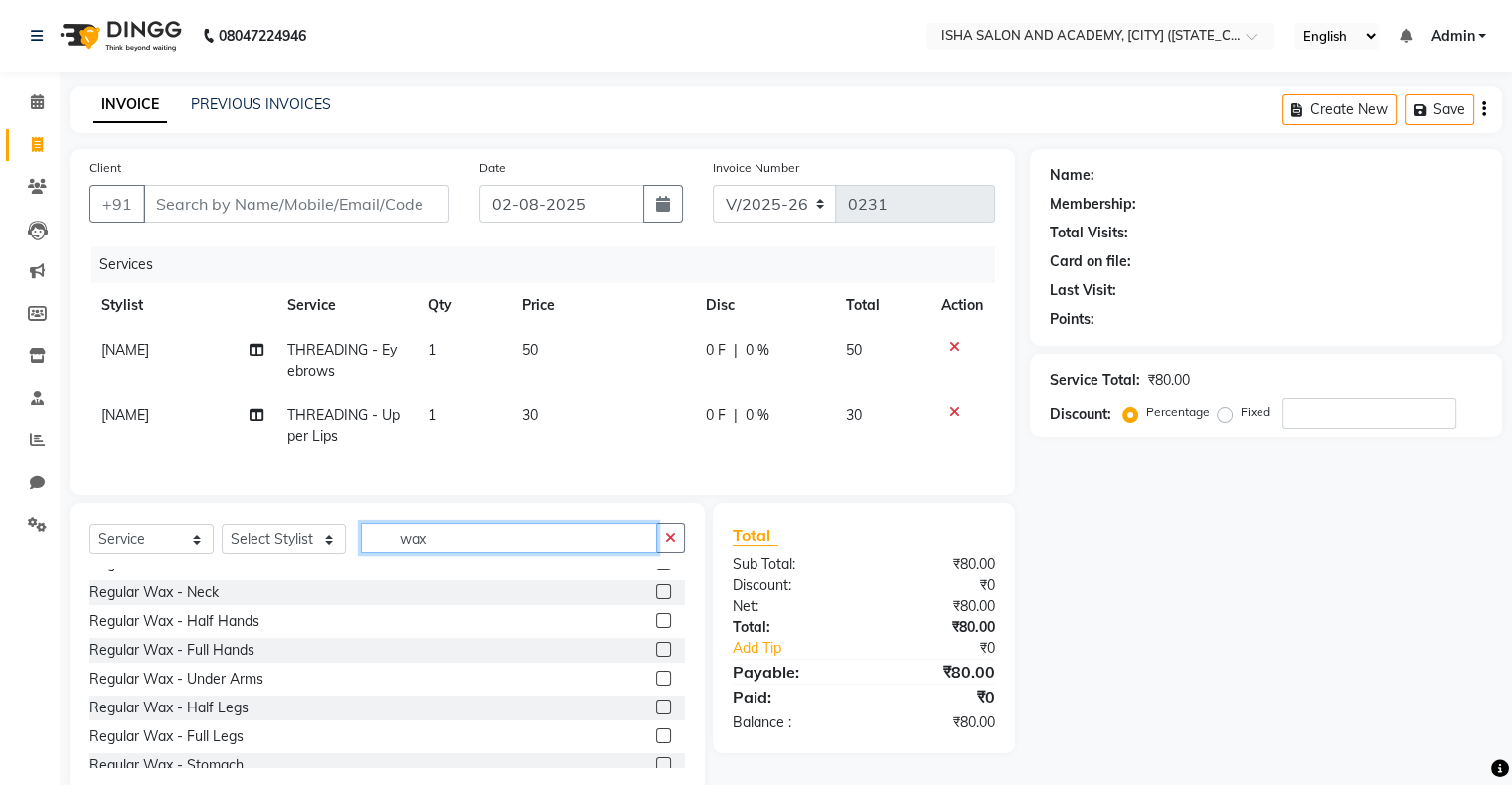 type on "wax" 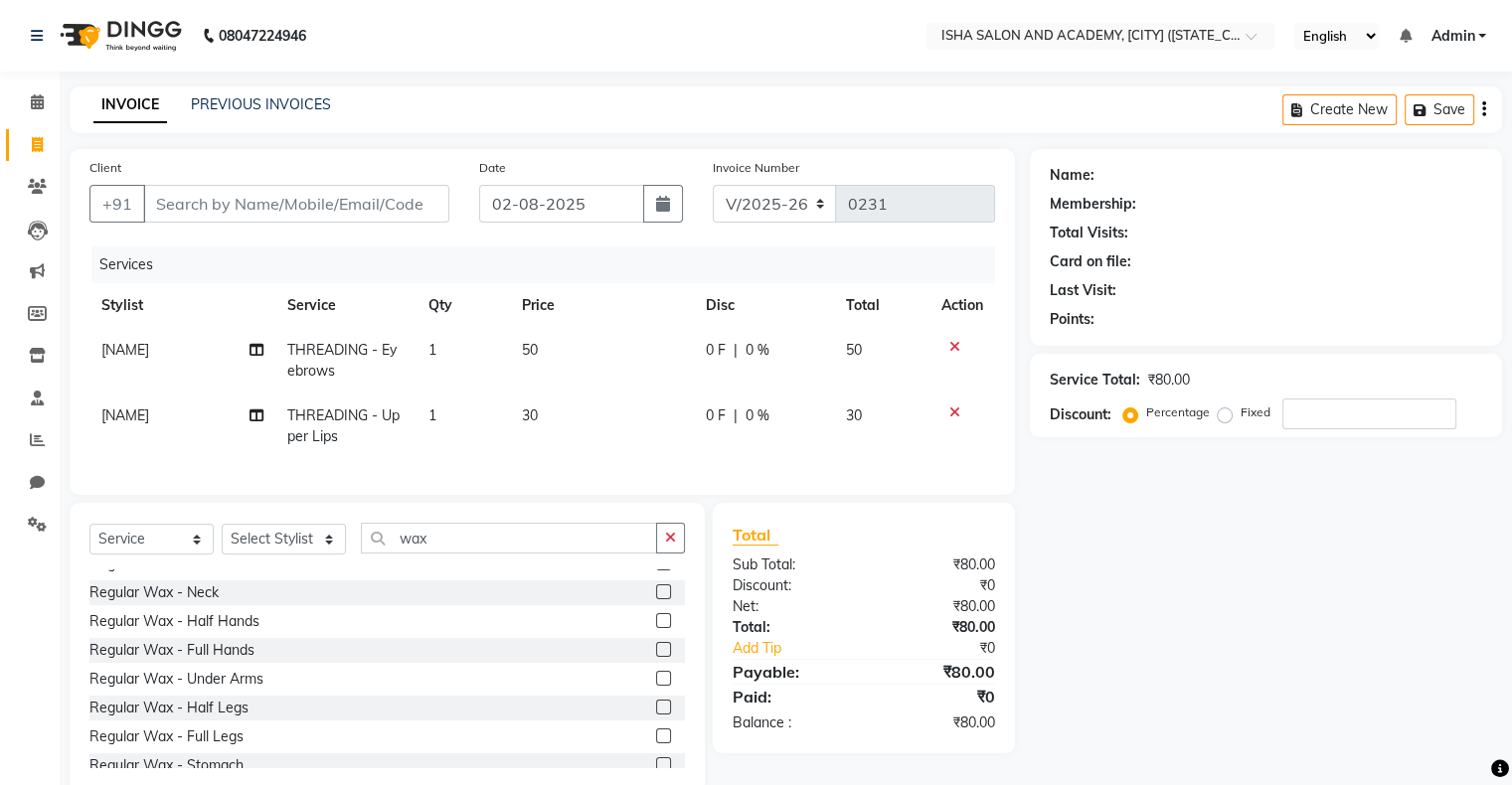 click 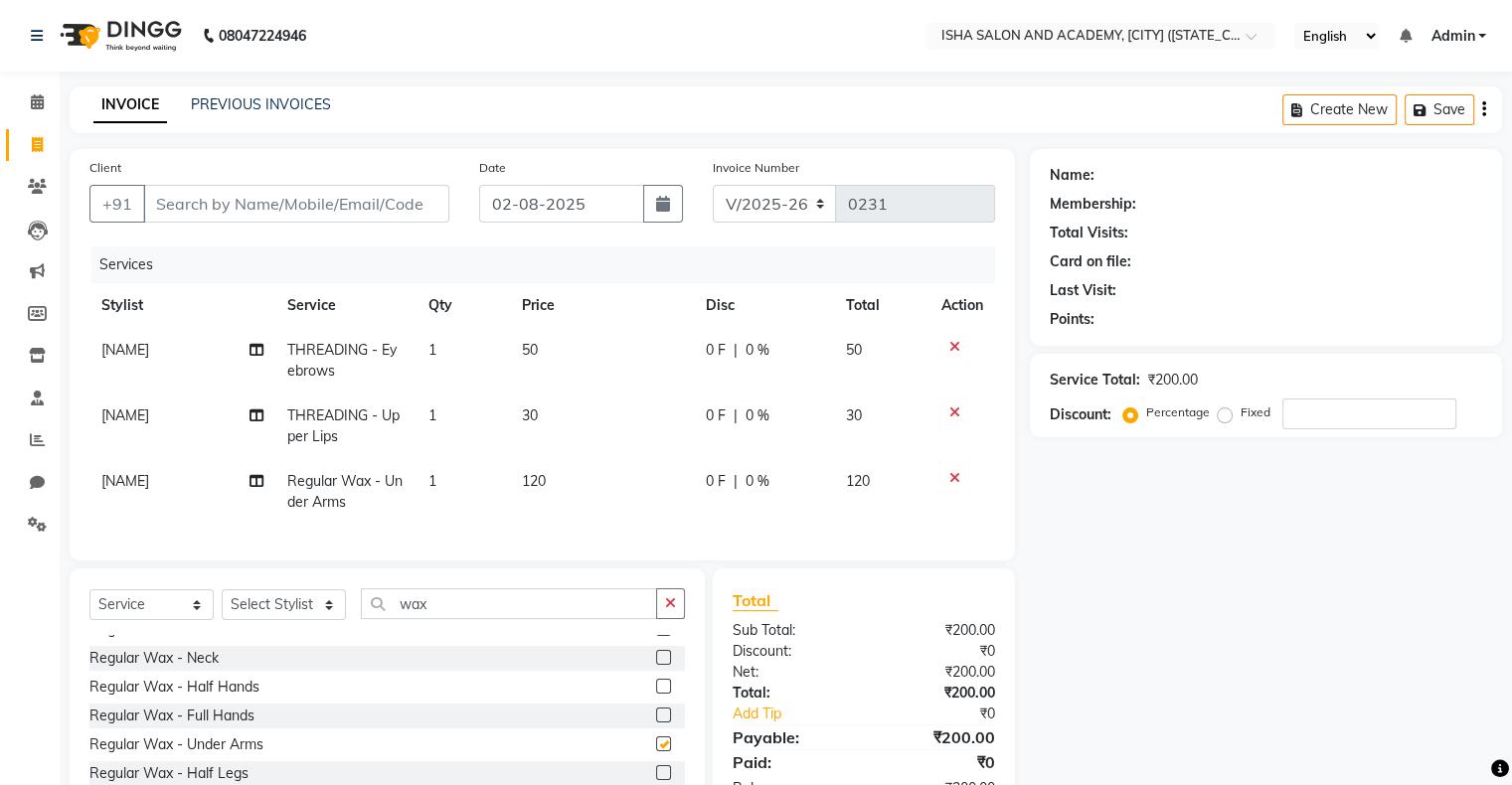 checkbox on "false" 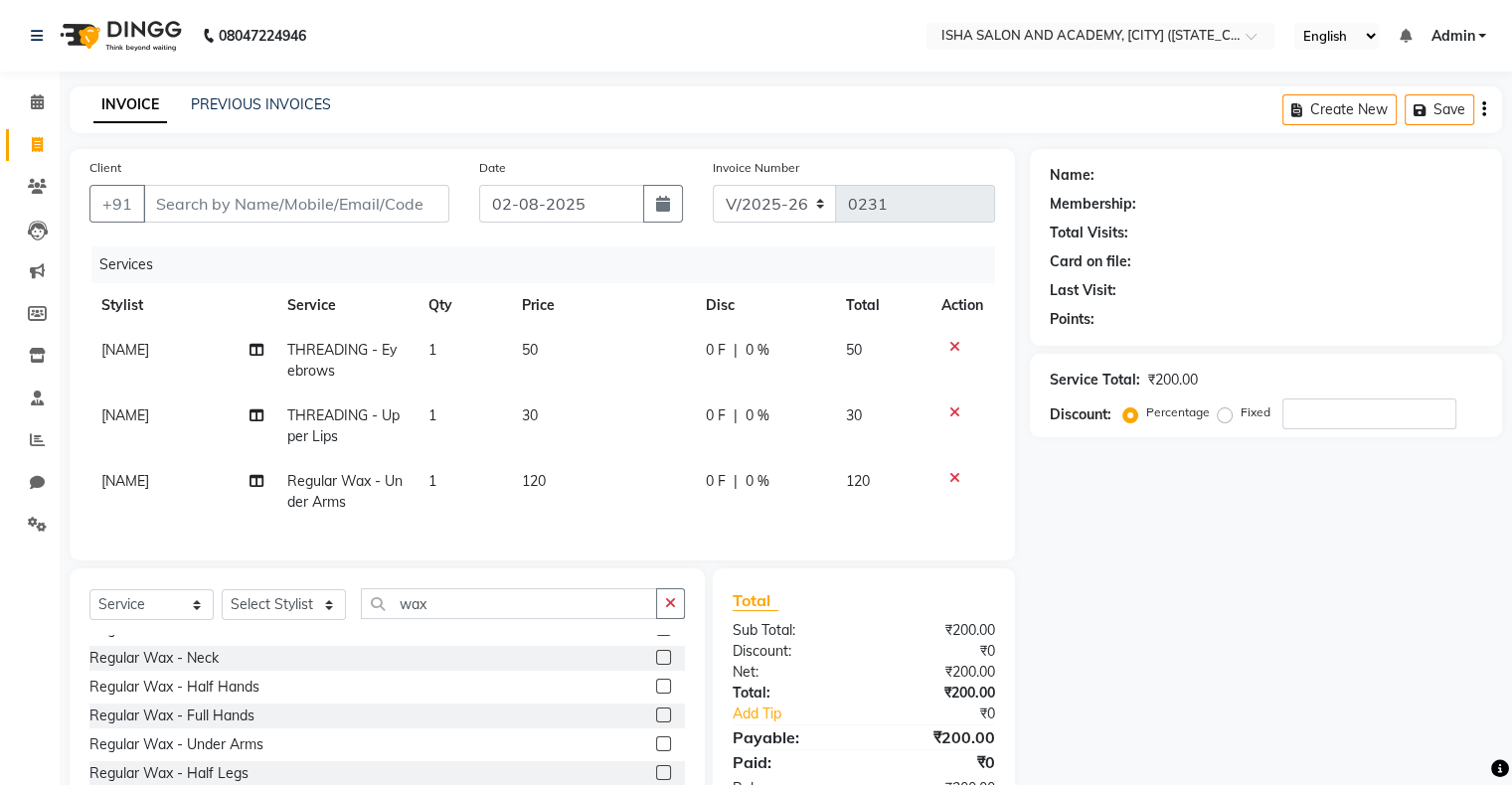 click on "120" 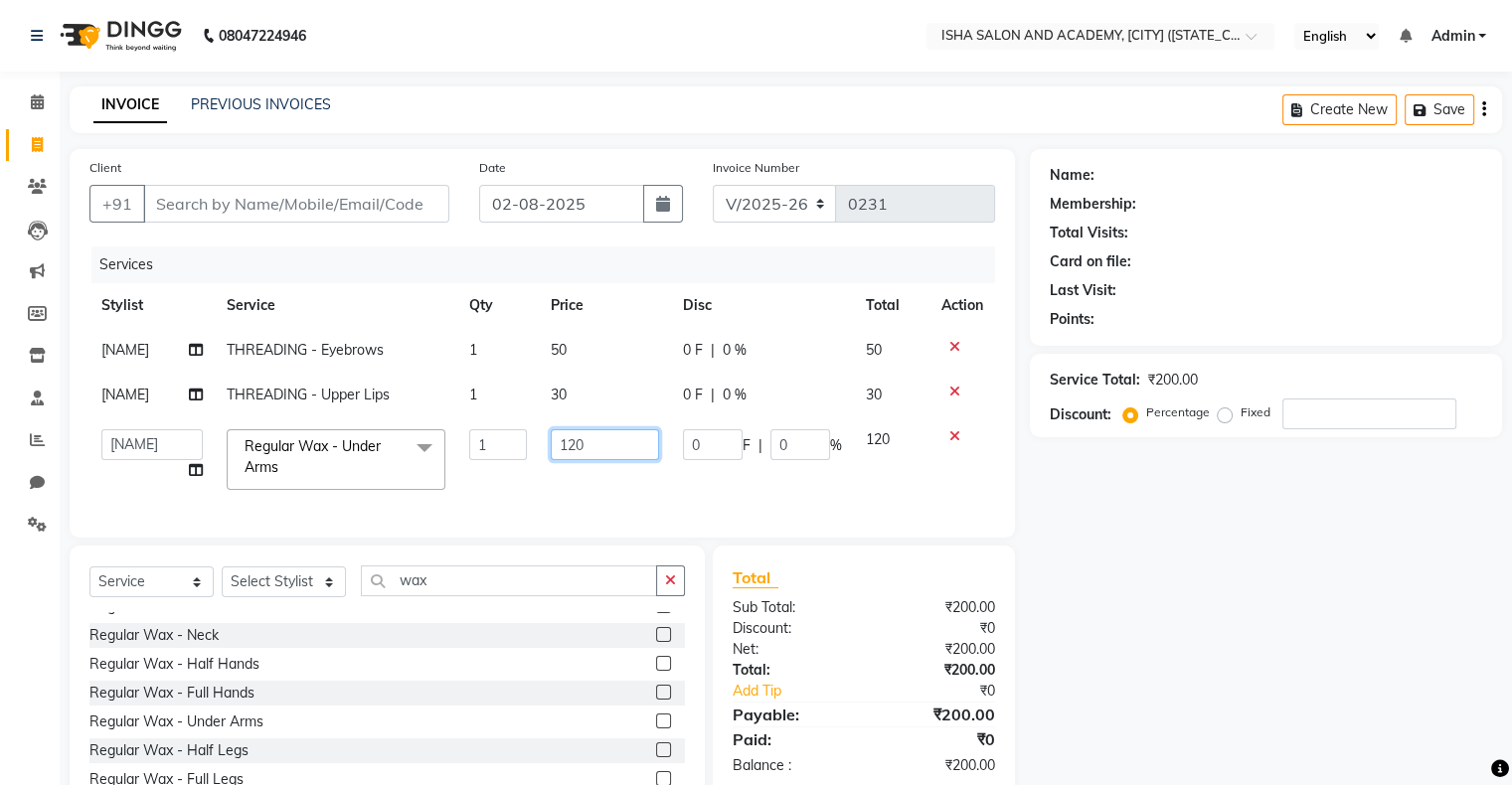 click on "120" 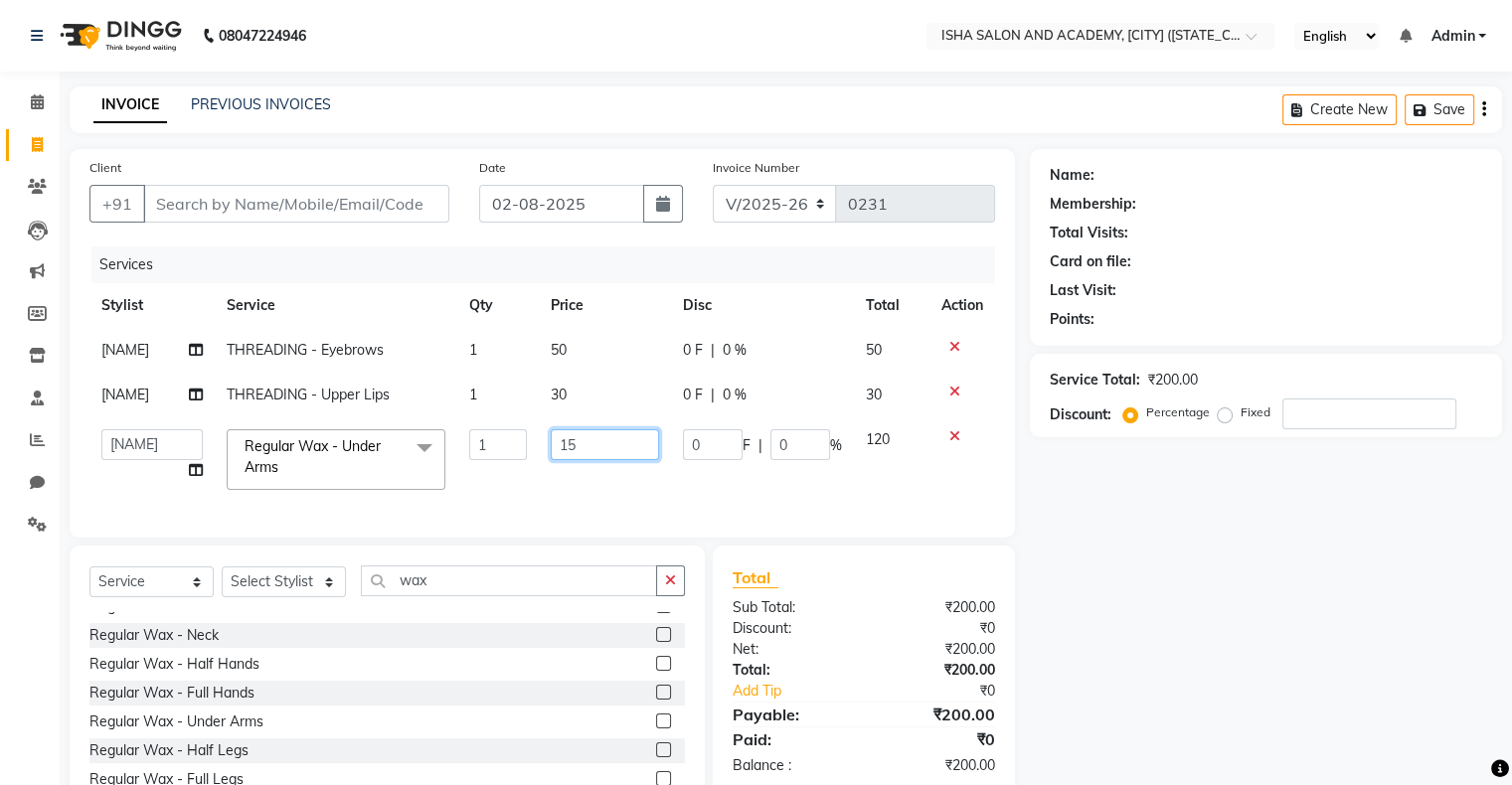 type on "150" 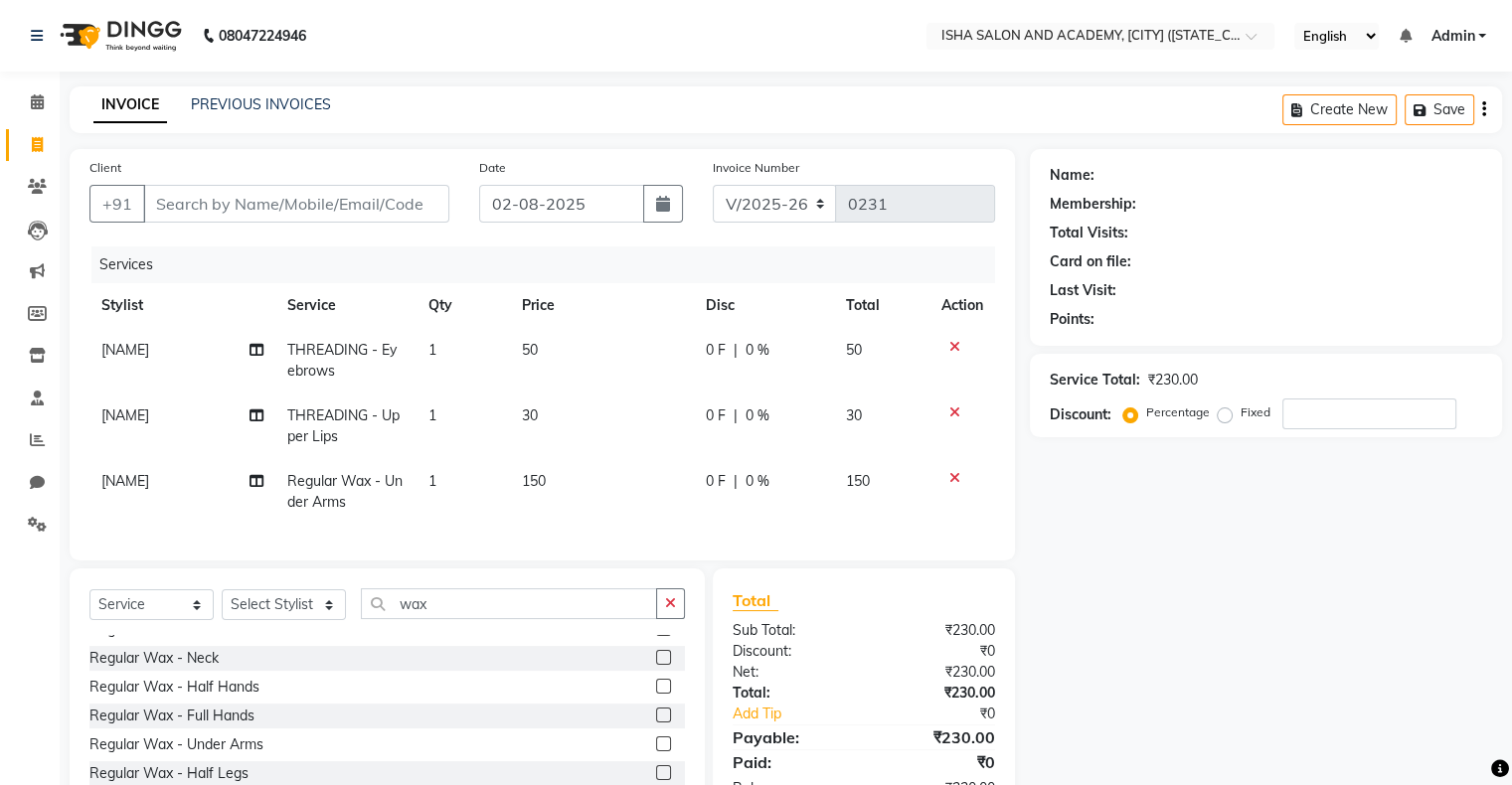 click on "Name: Membership: Total Visits: Card on file: Last Visit: Points: Service Total: ₹230.00 Discount: Percentage Fixed" 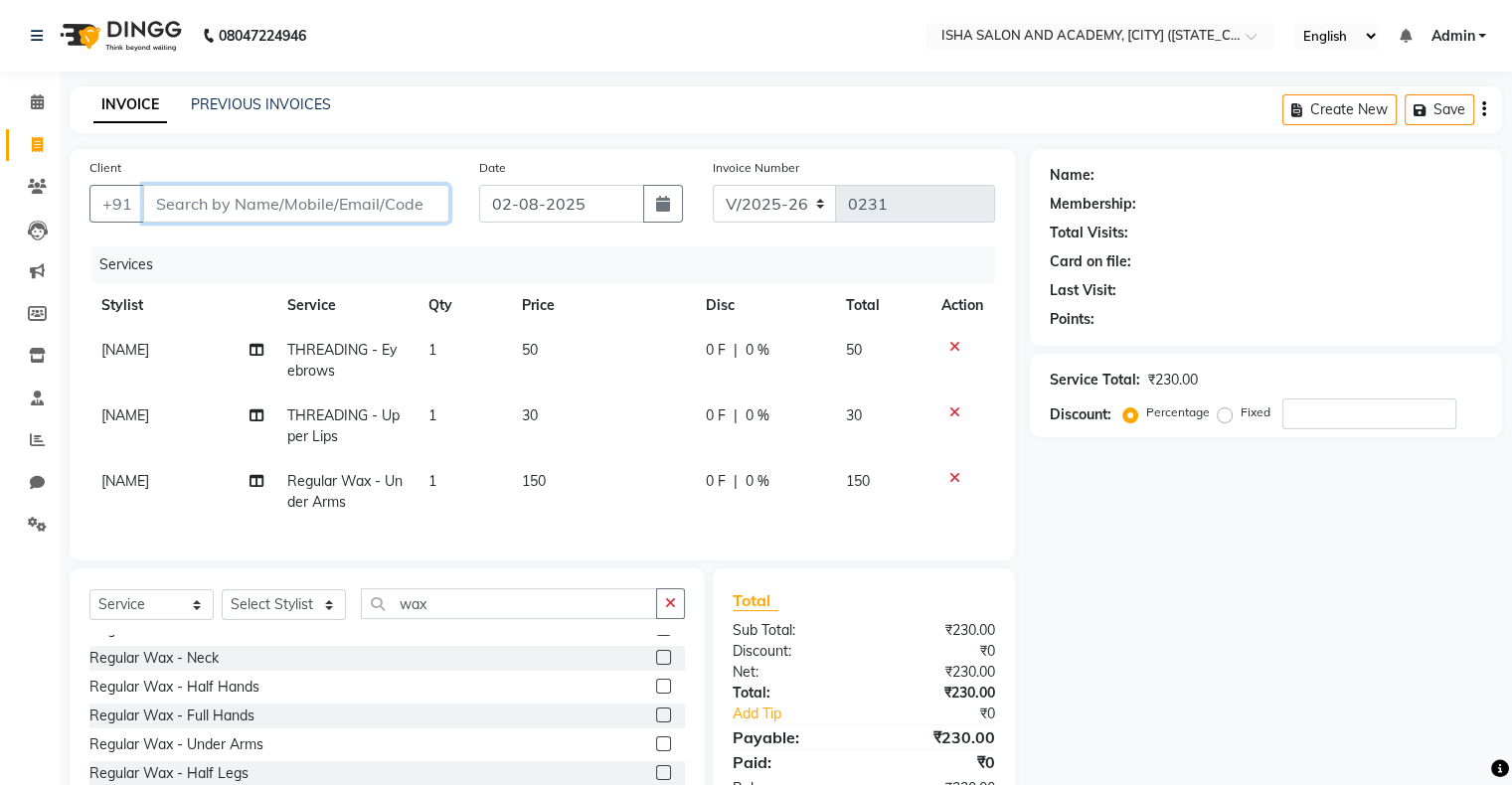 click on "Client" at bounding box center (296, 204) 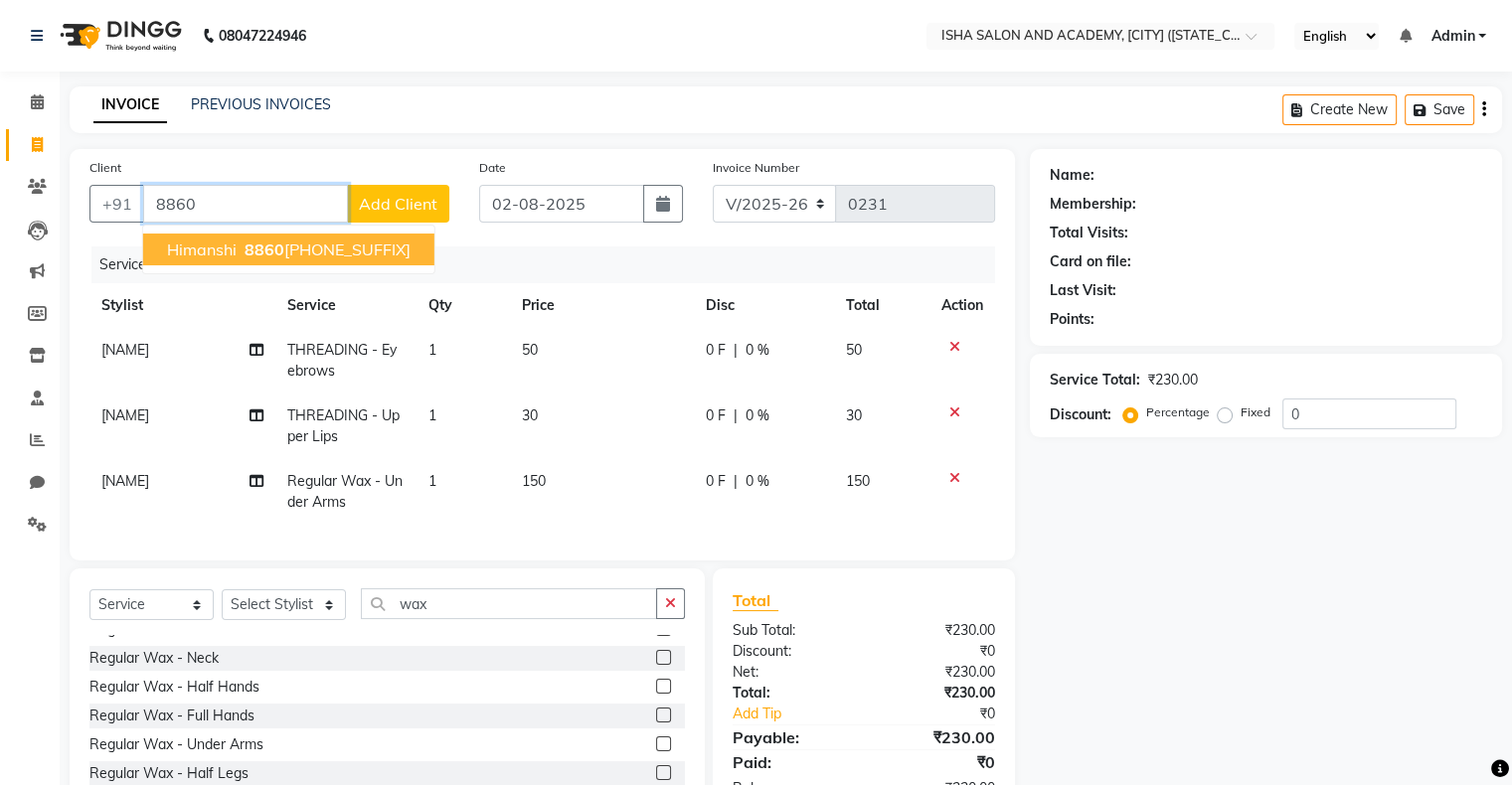 click on "[PHONE]" at bounding box center (325, 249) 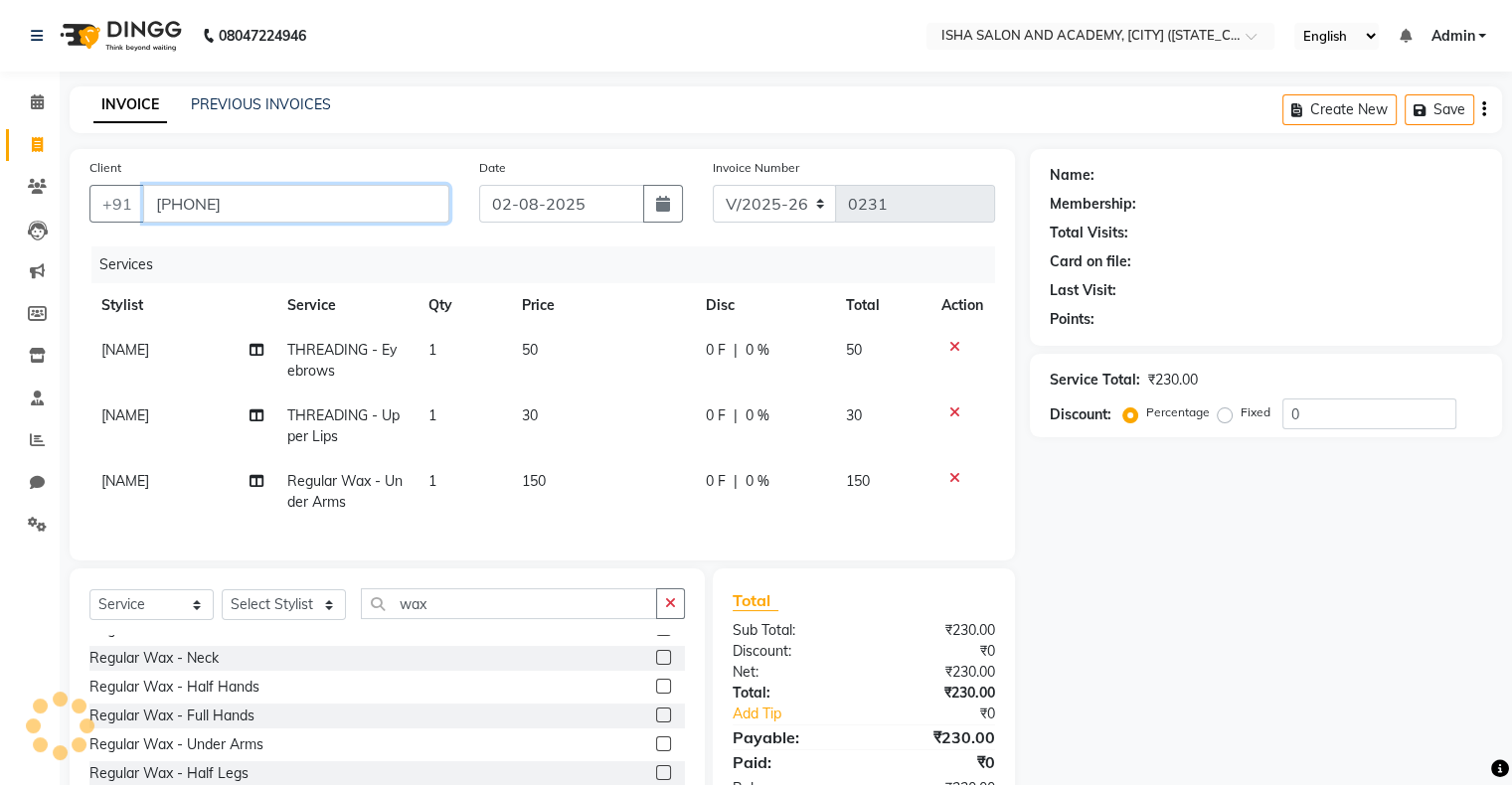 type on "[PHONE]" 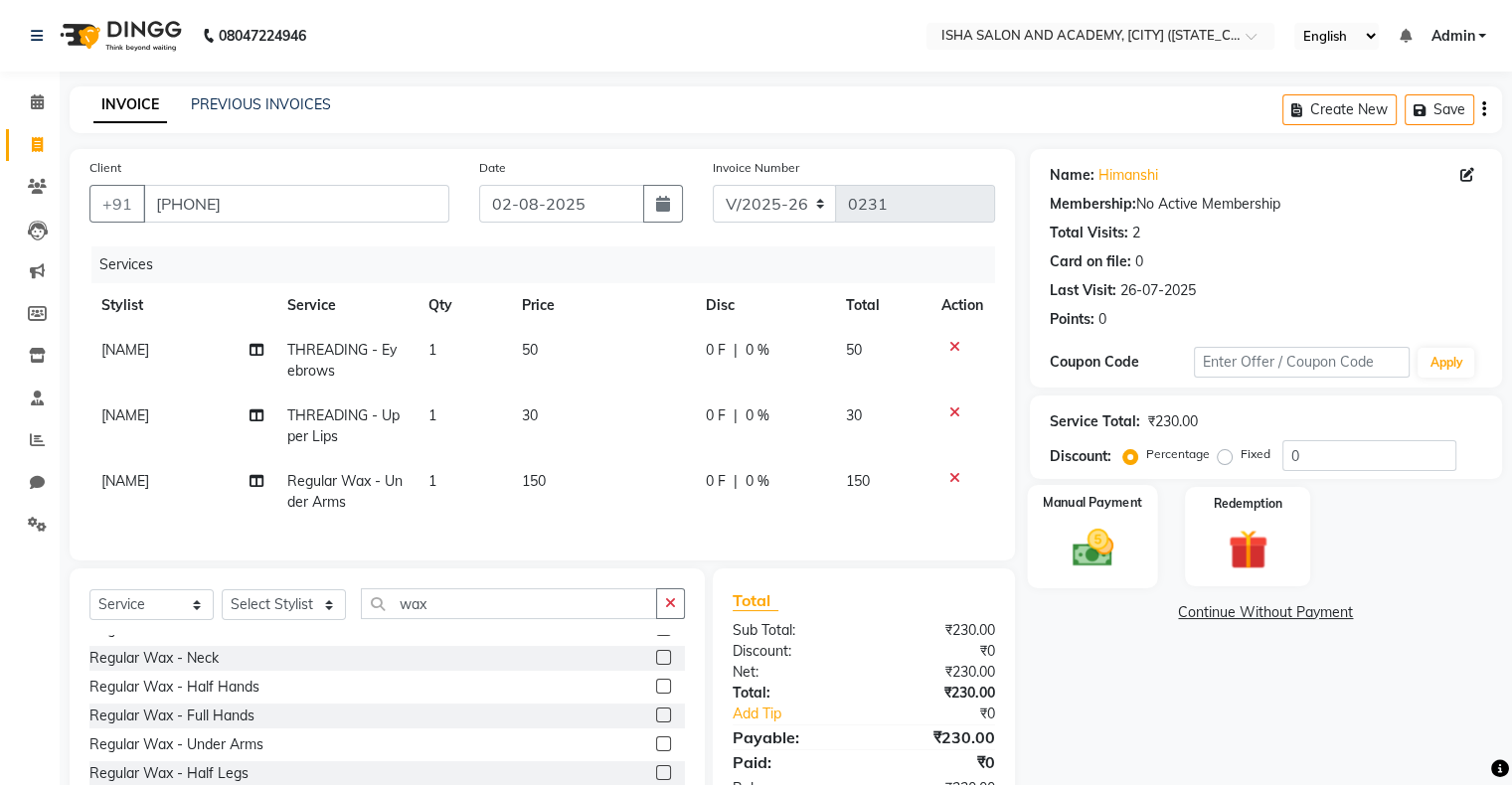 click 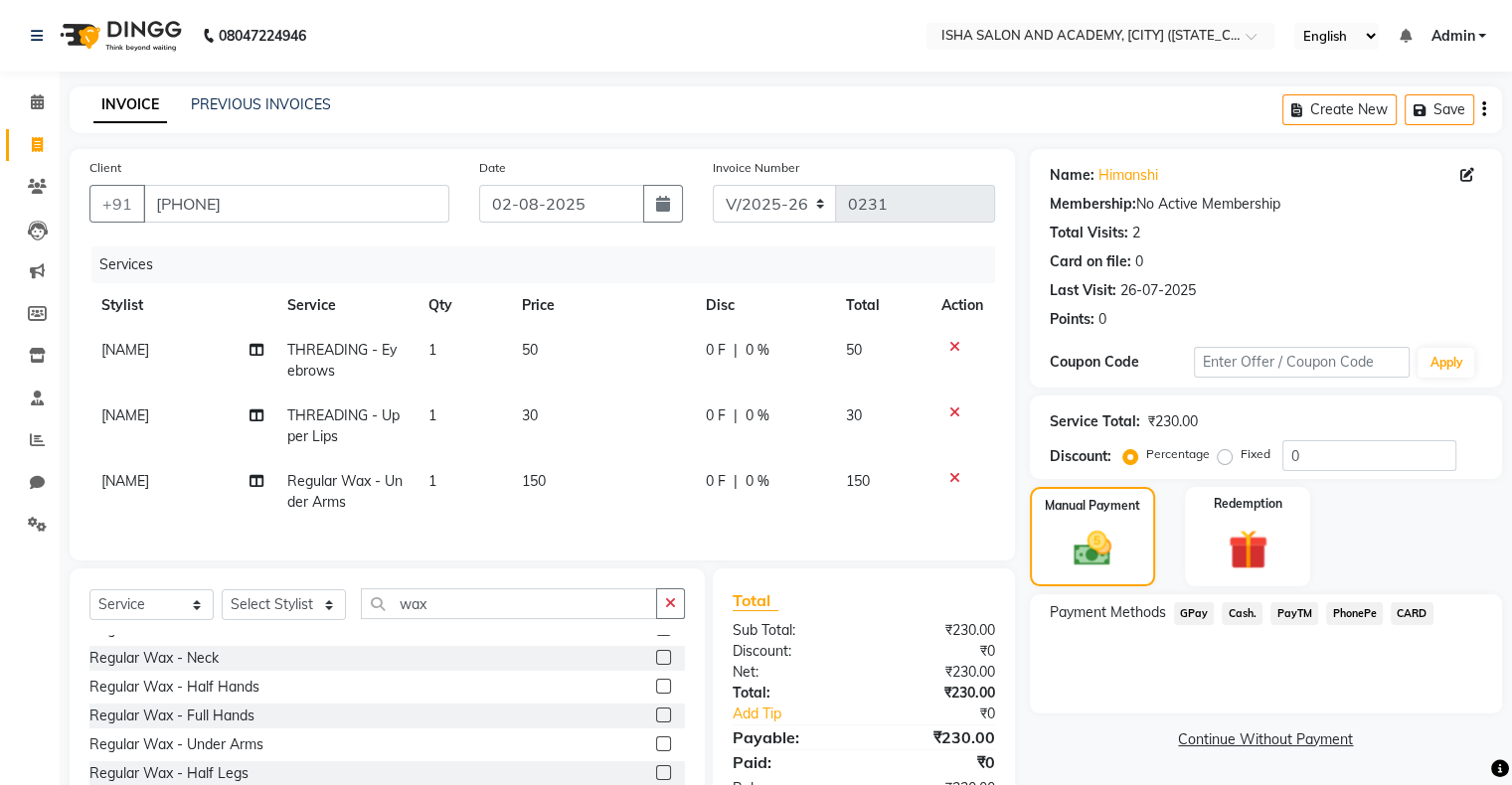 click on "PhonePe" 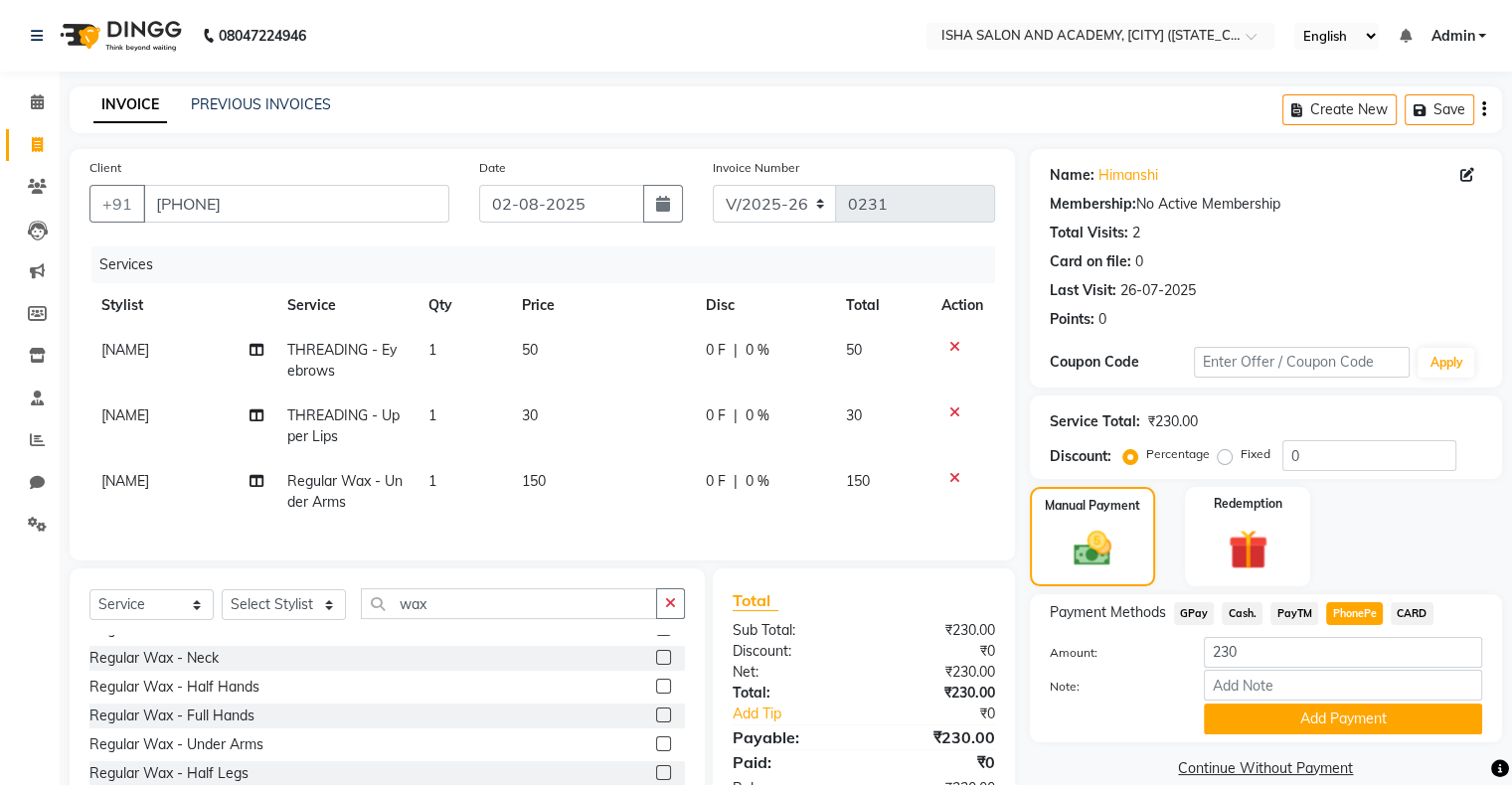 scroll, scrollTop: 121, scrollLeft: 0, axis: vertical 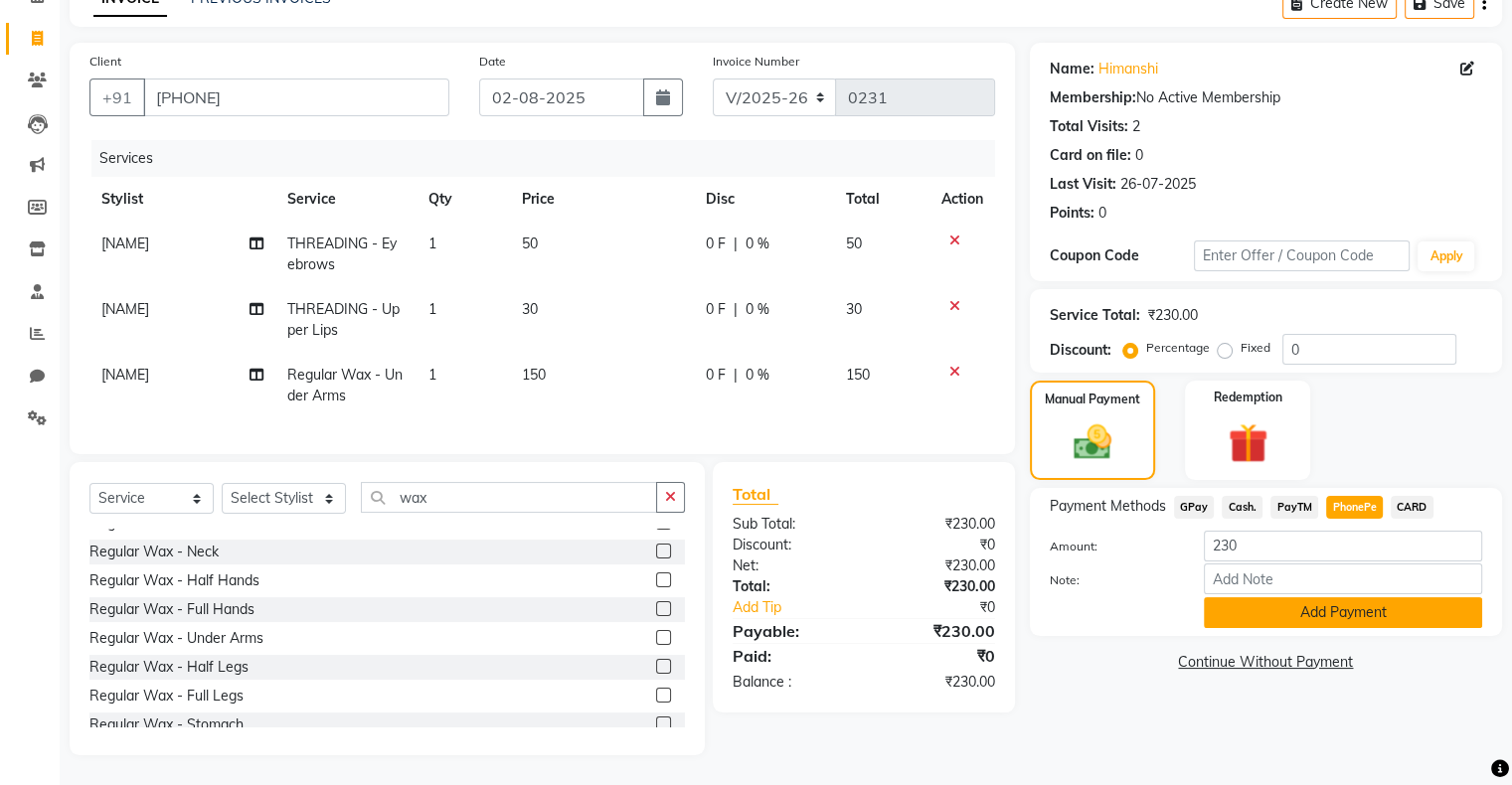 click on "Add Payment" 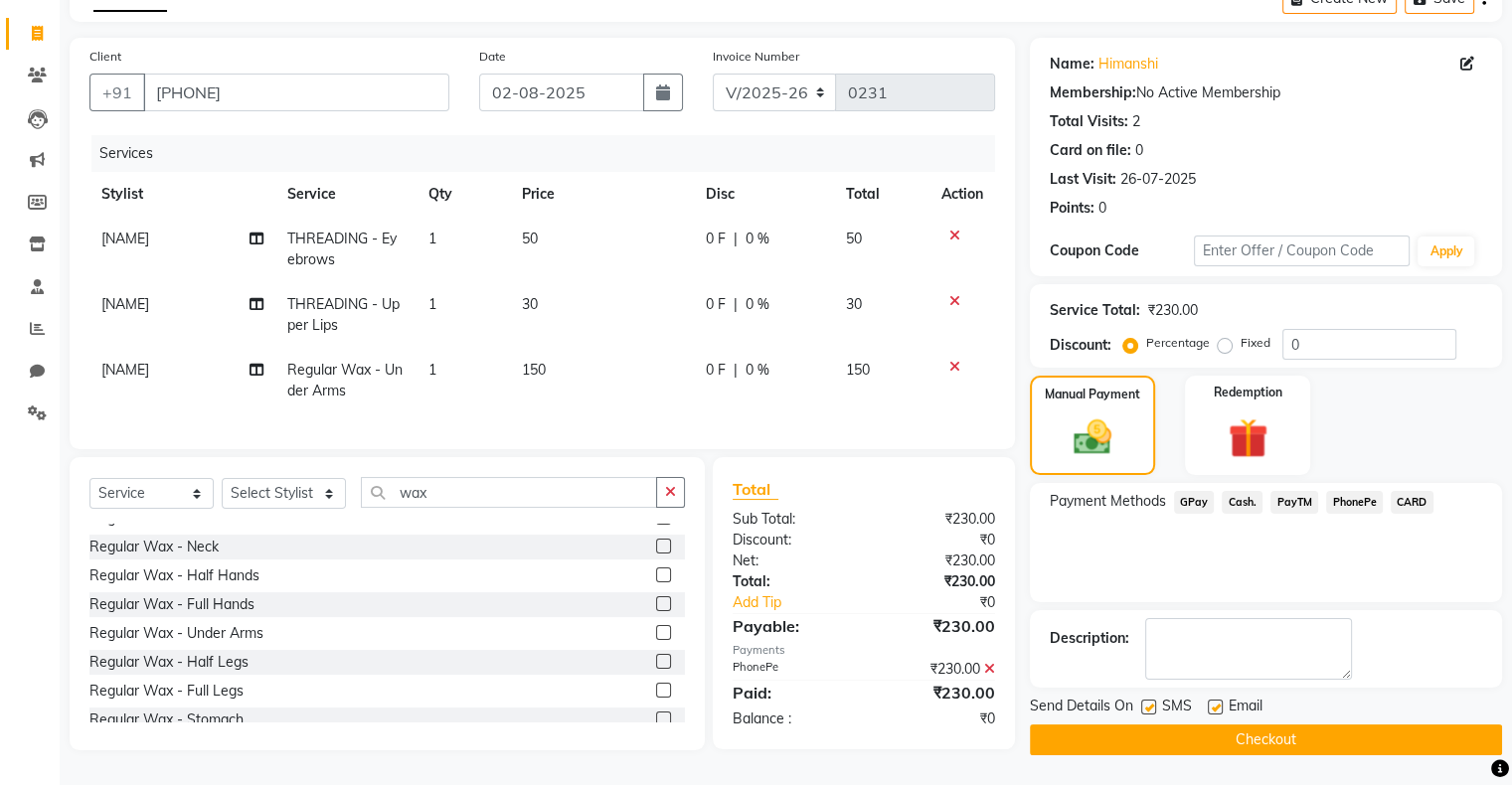 click on "Checkout" 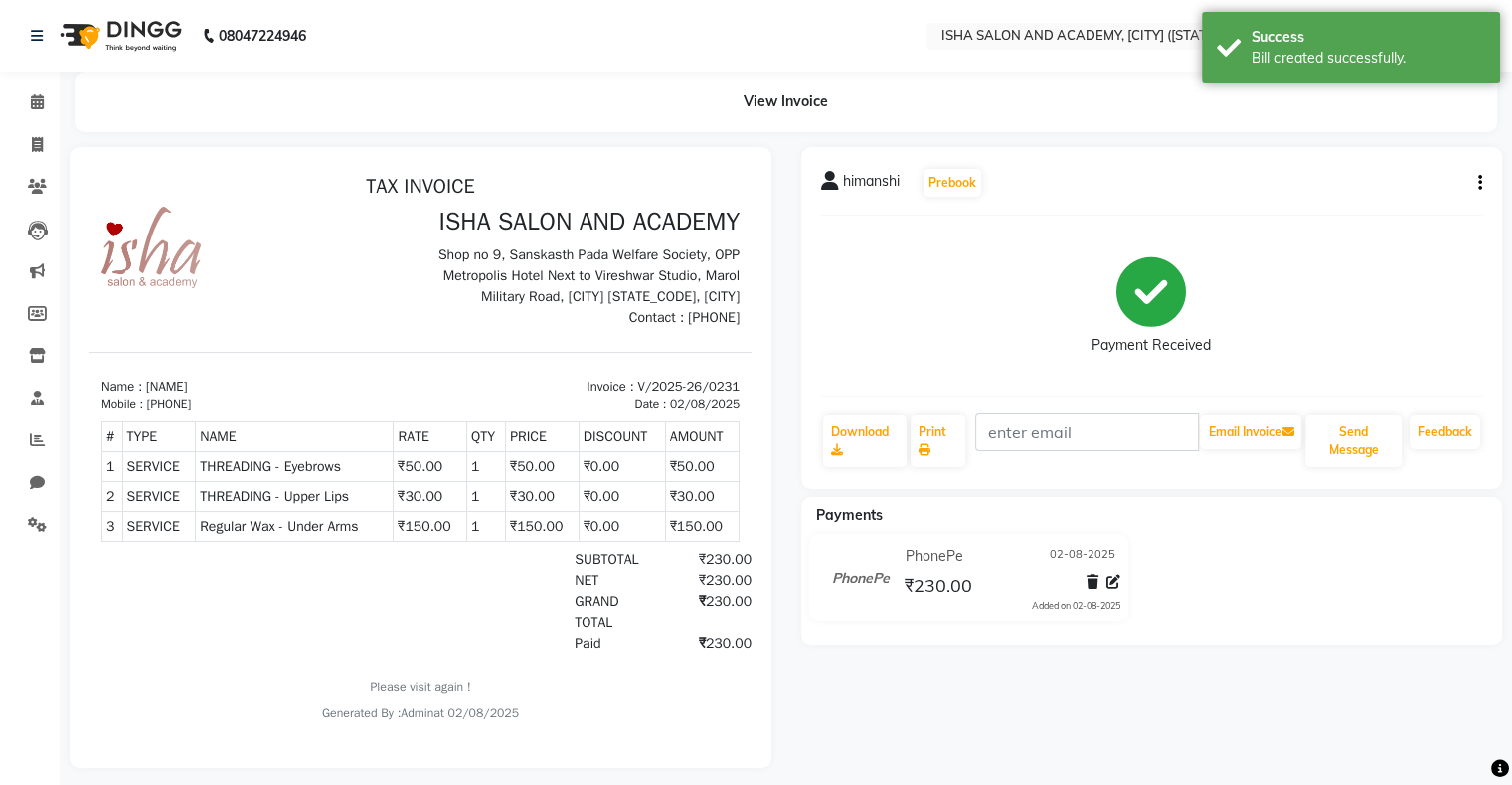 scroll, scrollTop: 0, scrollLeft: 0, axis: both 